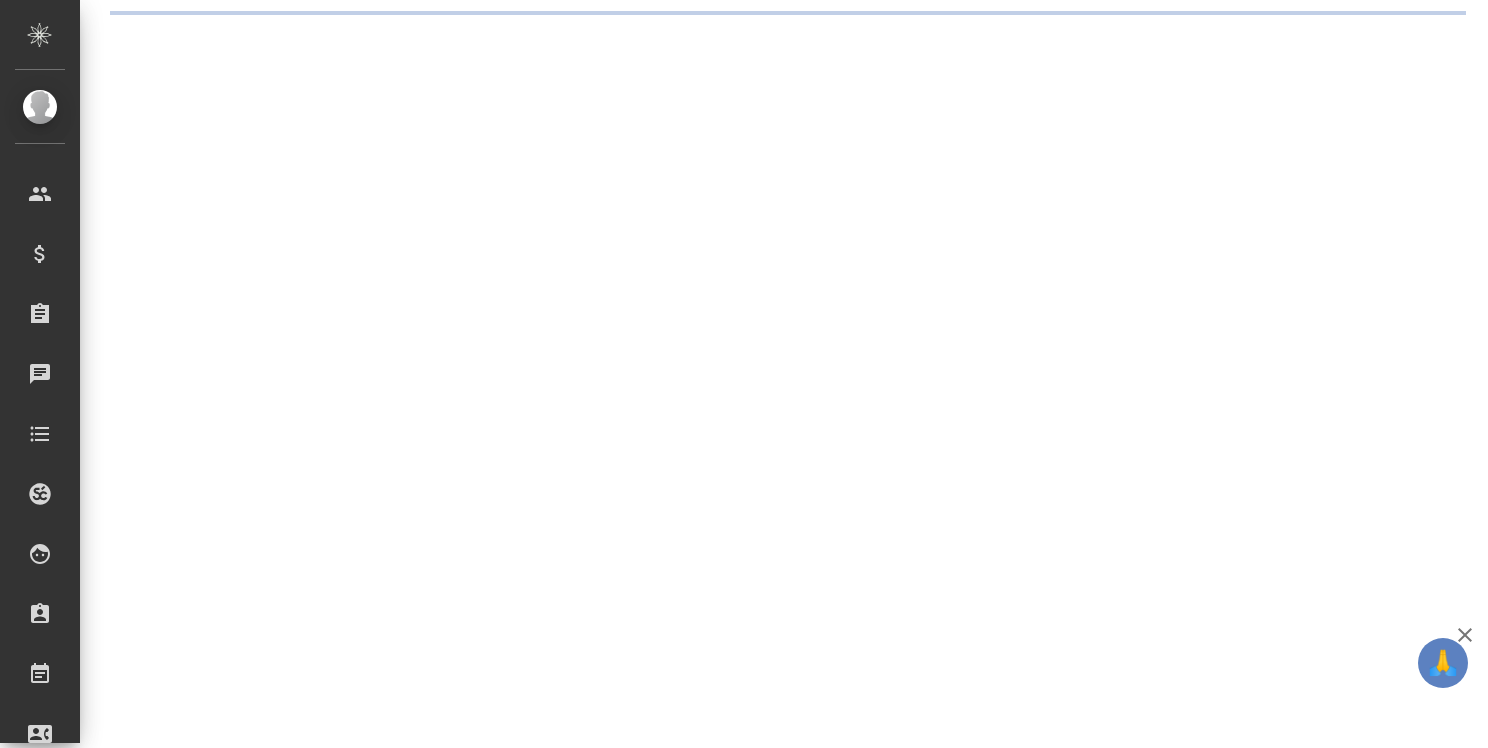 scroll, scrollTop: 0, scrollLeft: 0, axis: both 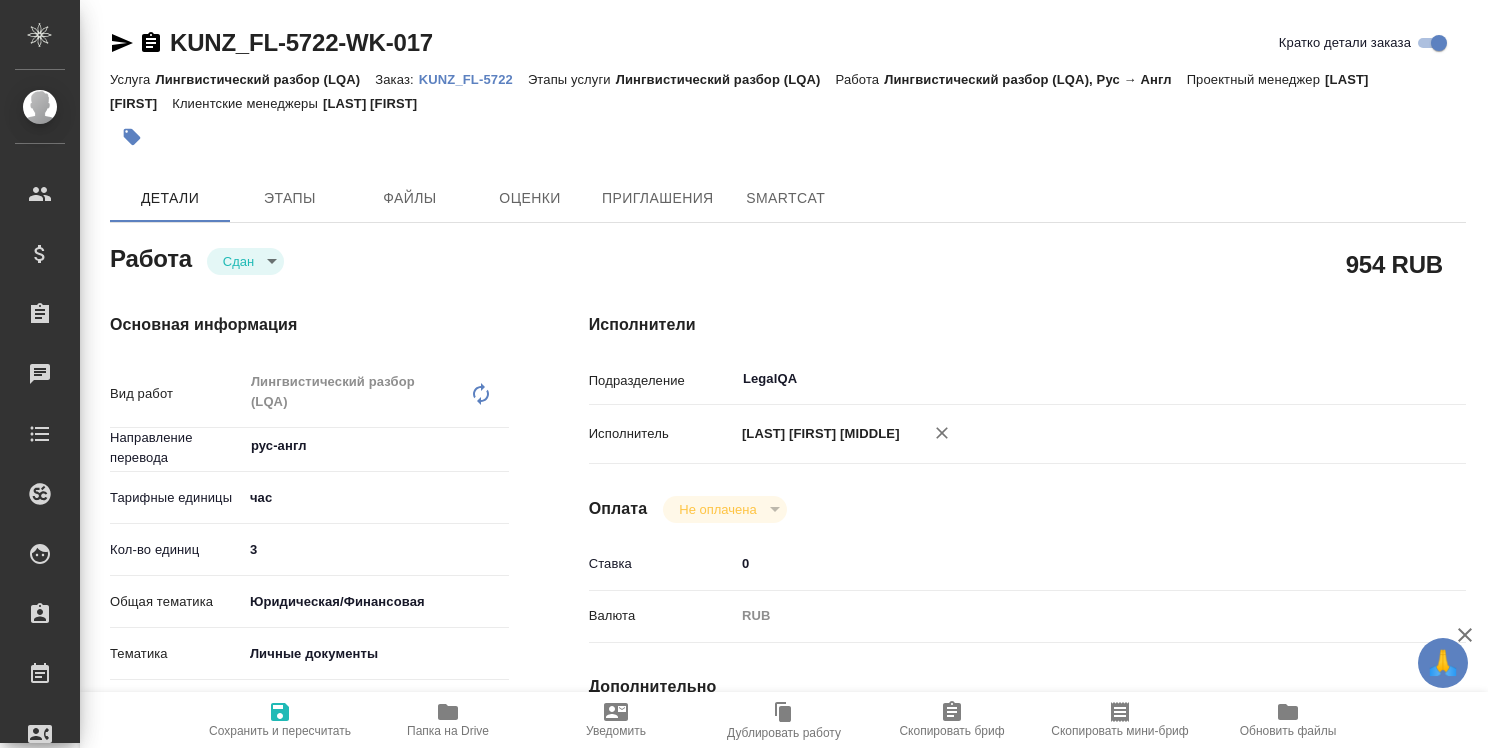 type on "x" 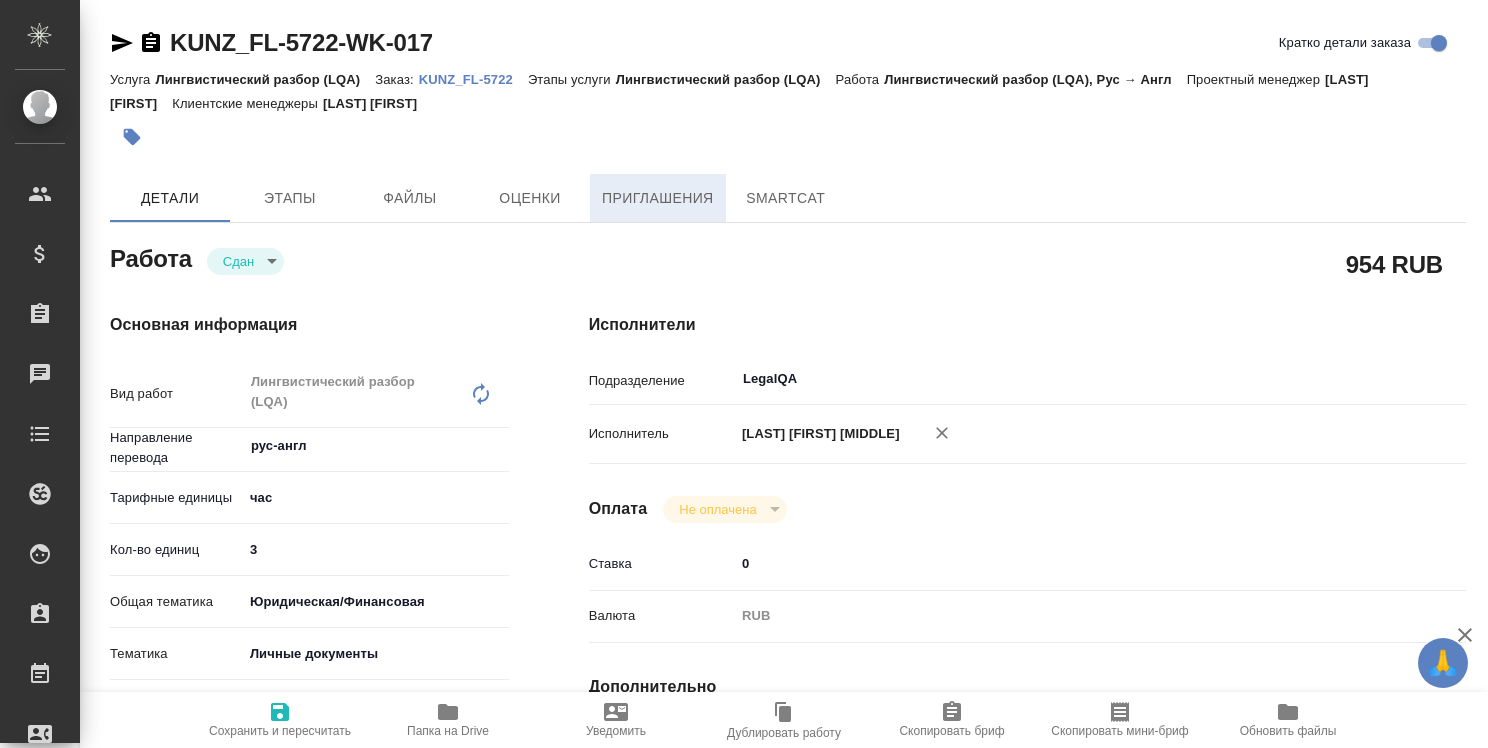 type on "x" 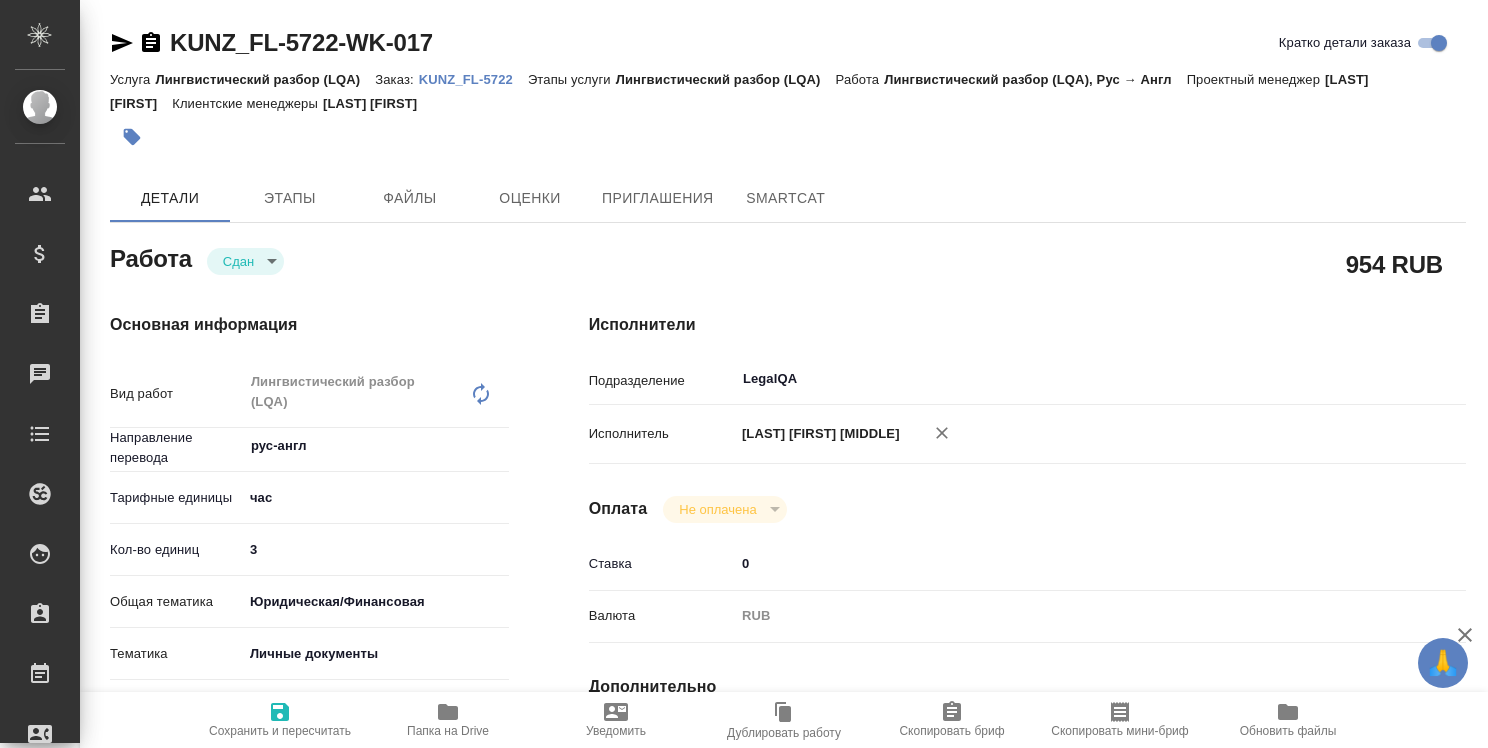 type on "x" 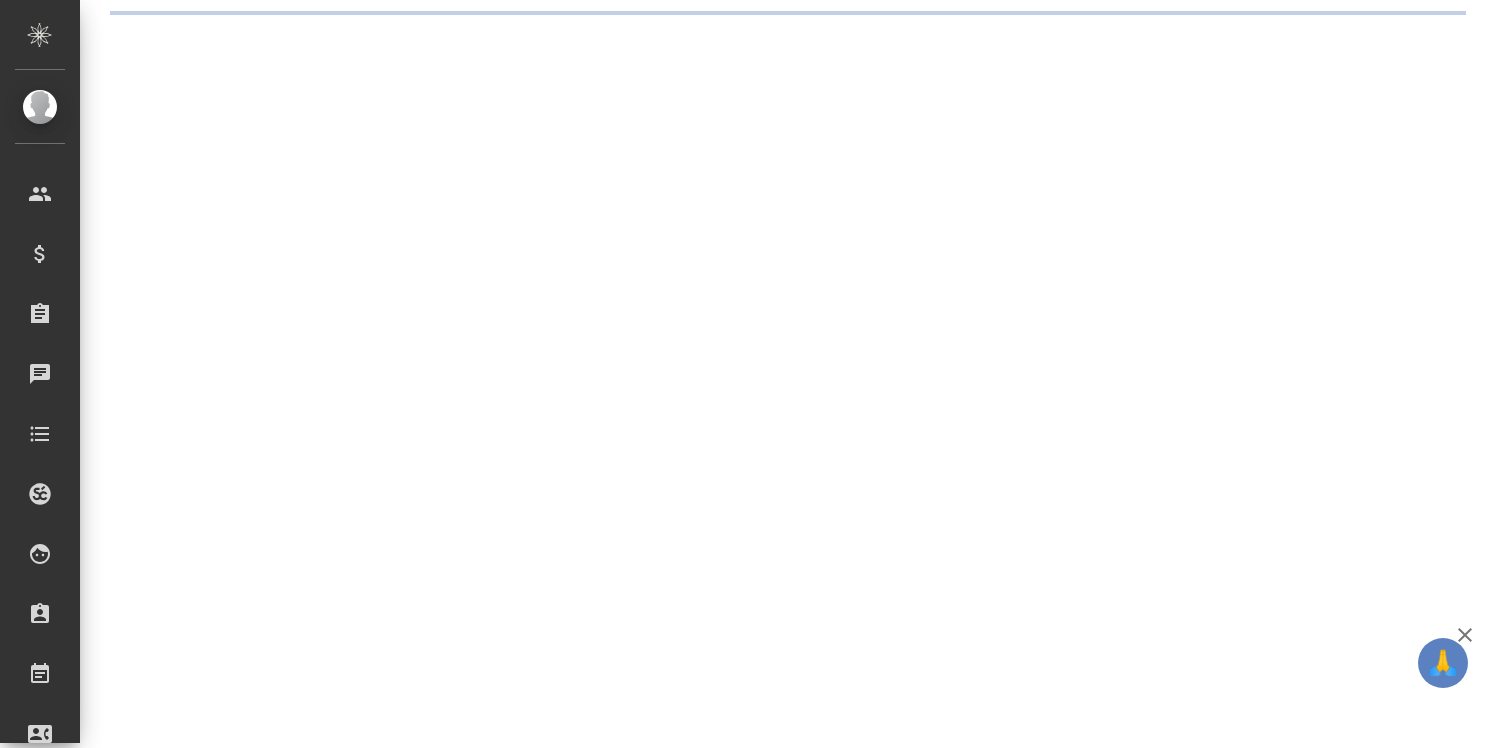 scroll, scrollTop: 0, scrollLeft: 0, axis: both 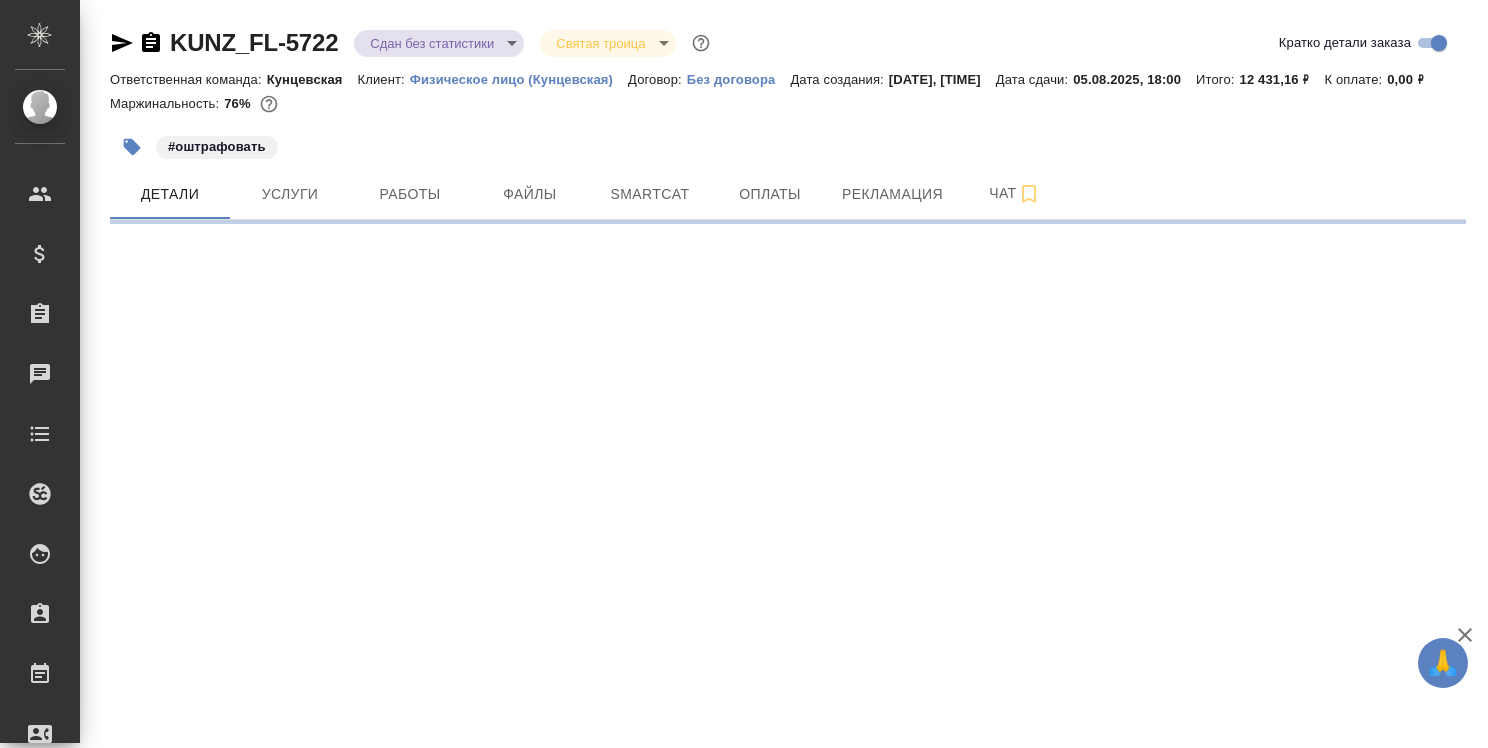 select on "RU" 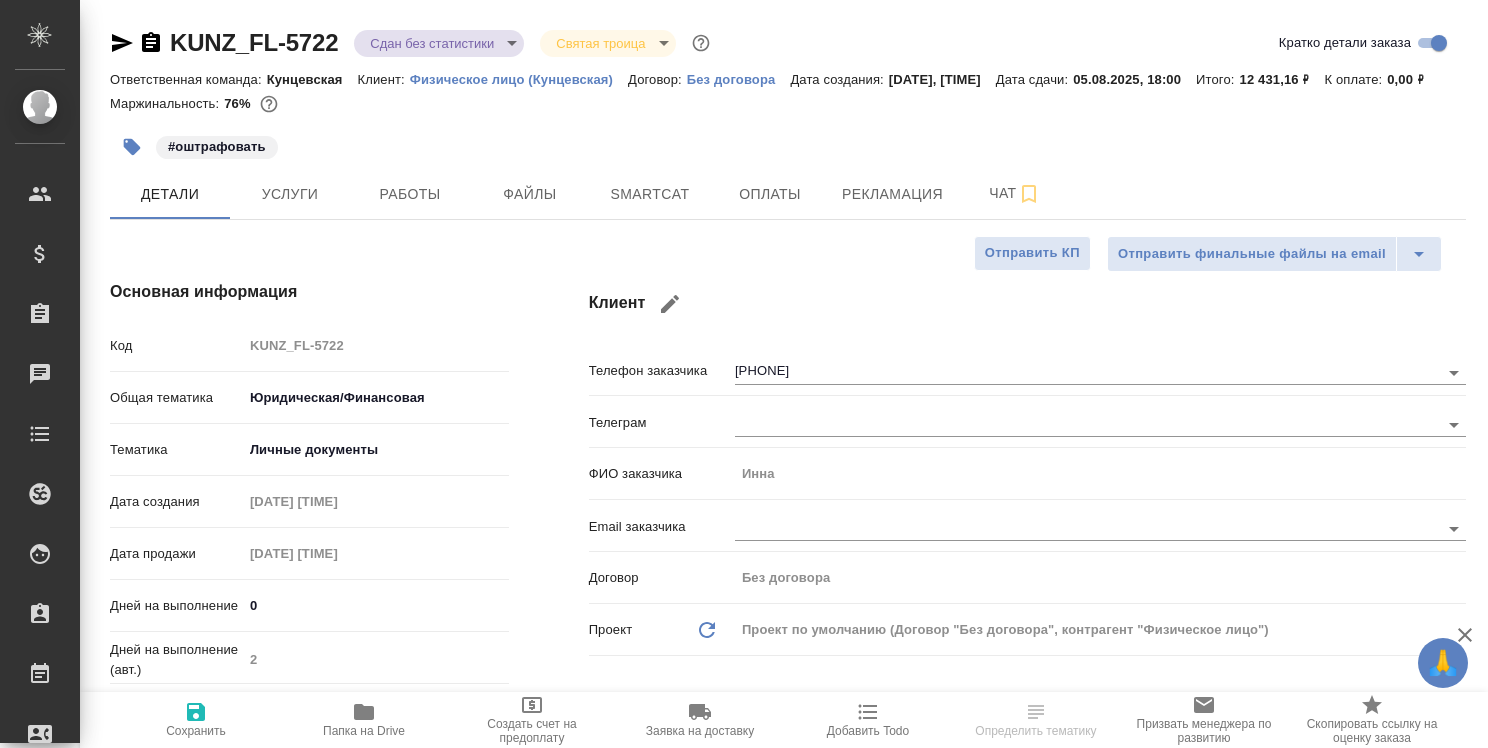 type on "x" 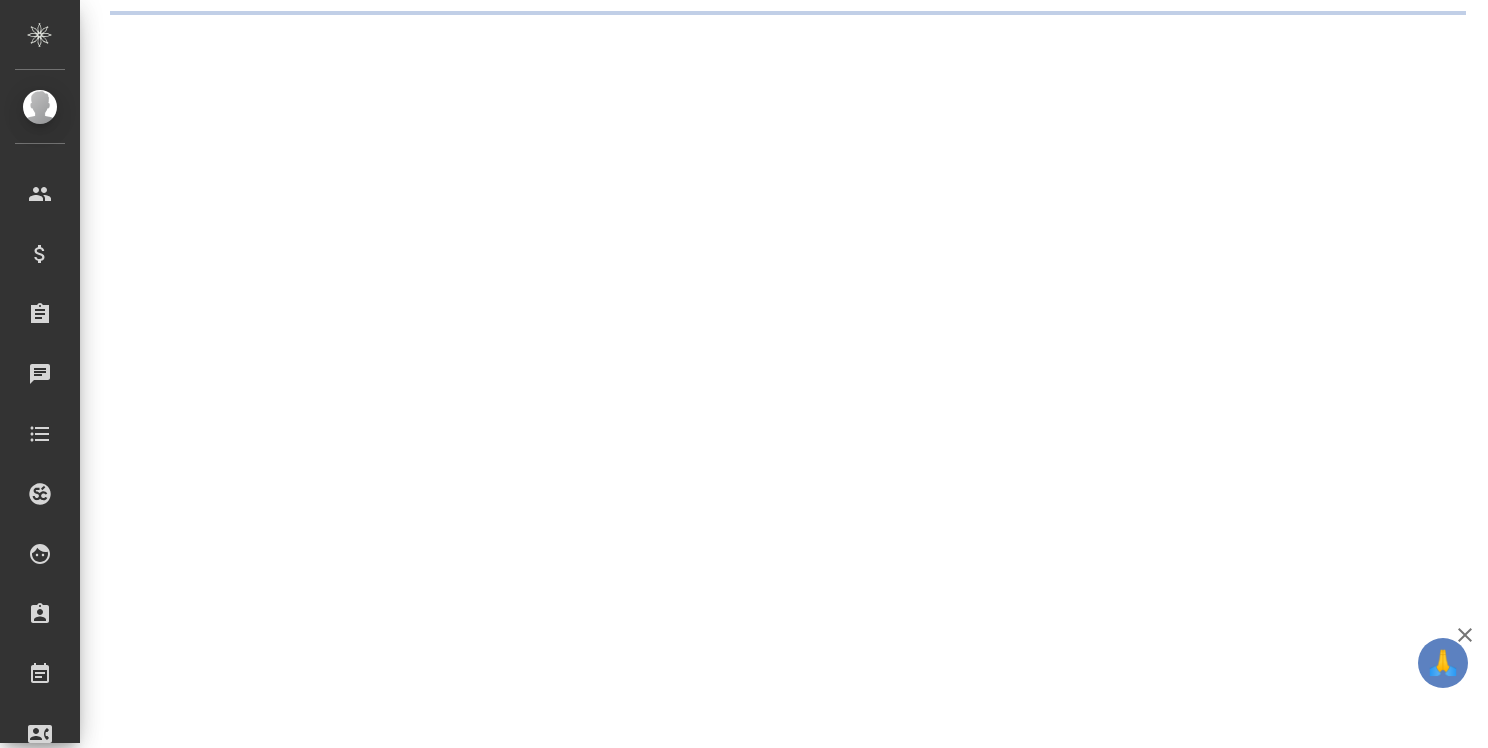 scroll, scrollTop: 0, scrollLeft: 0, axis: both 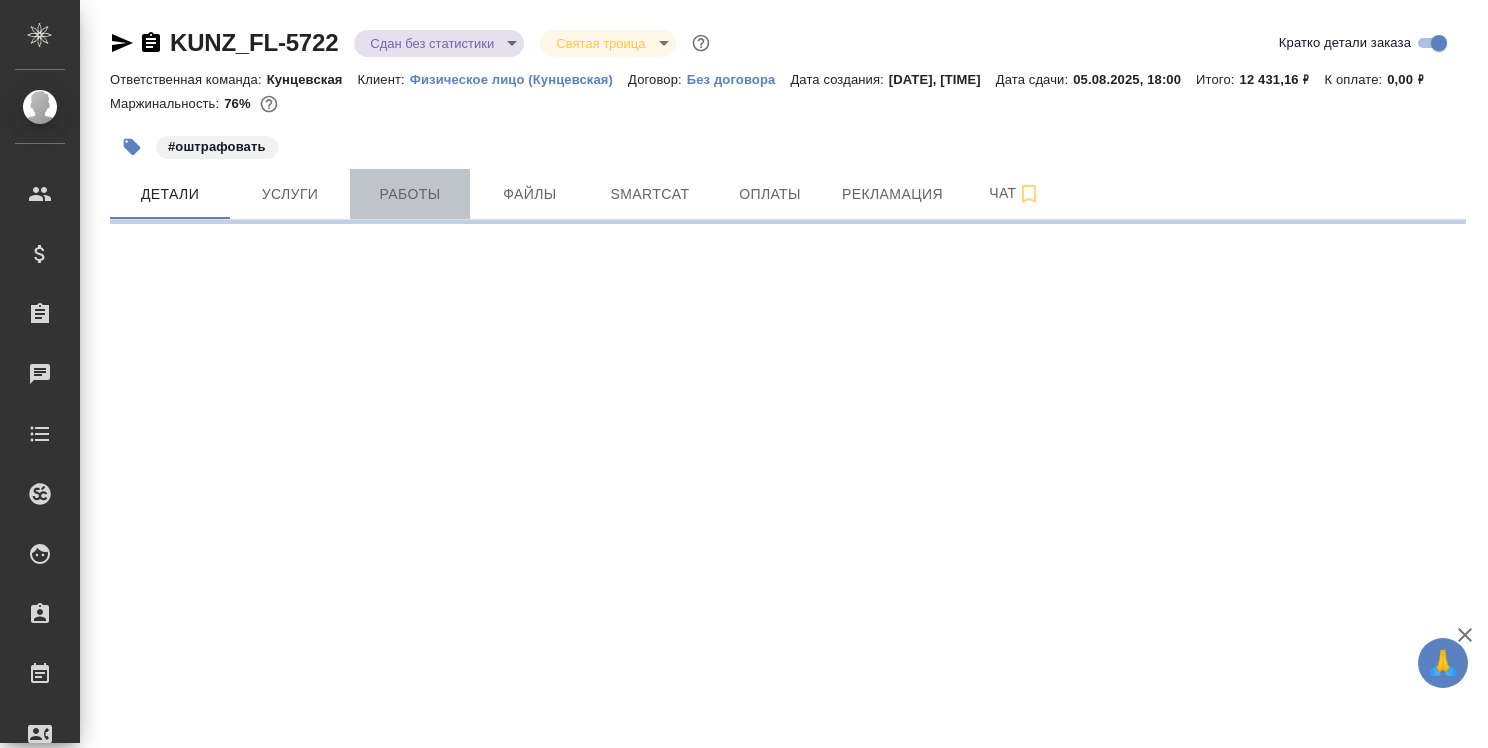 click on "Работы" at bounding box center (410, 194) 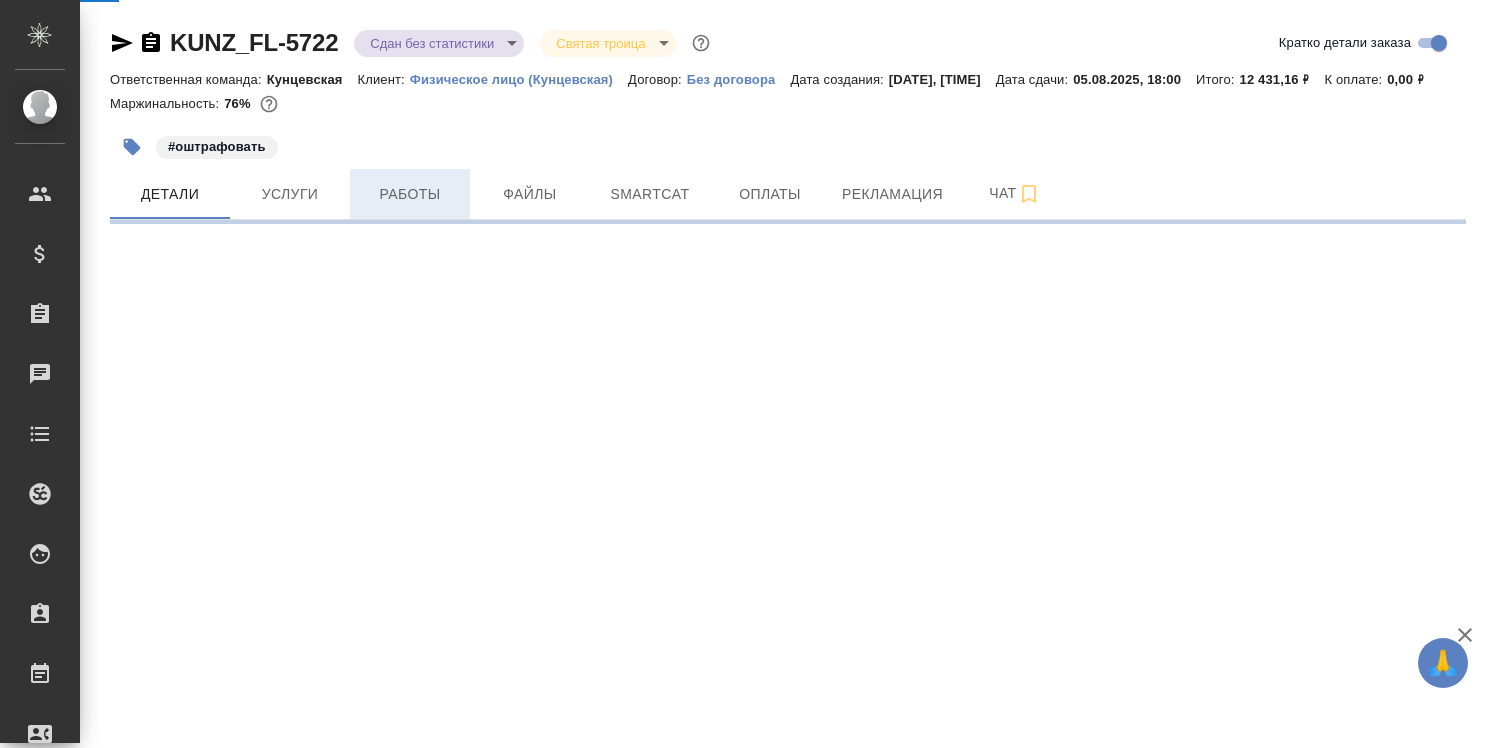 select on "RU" 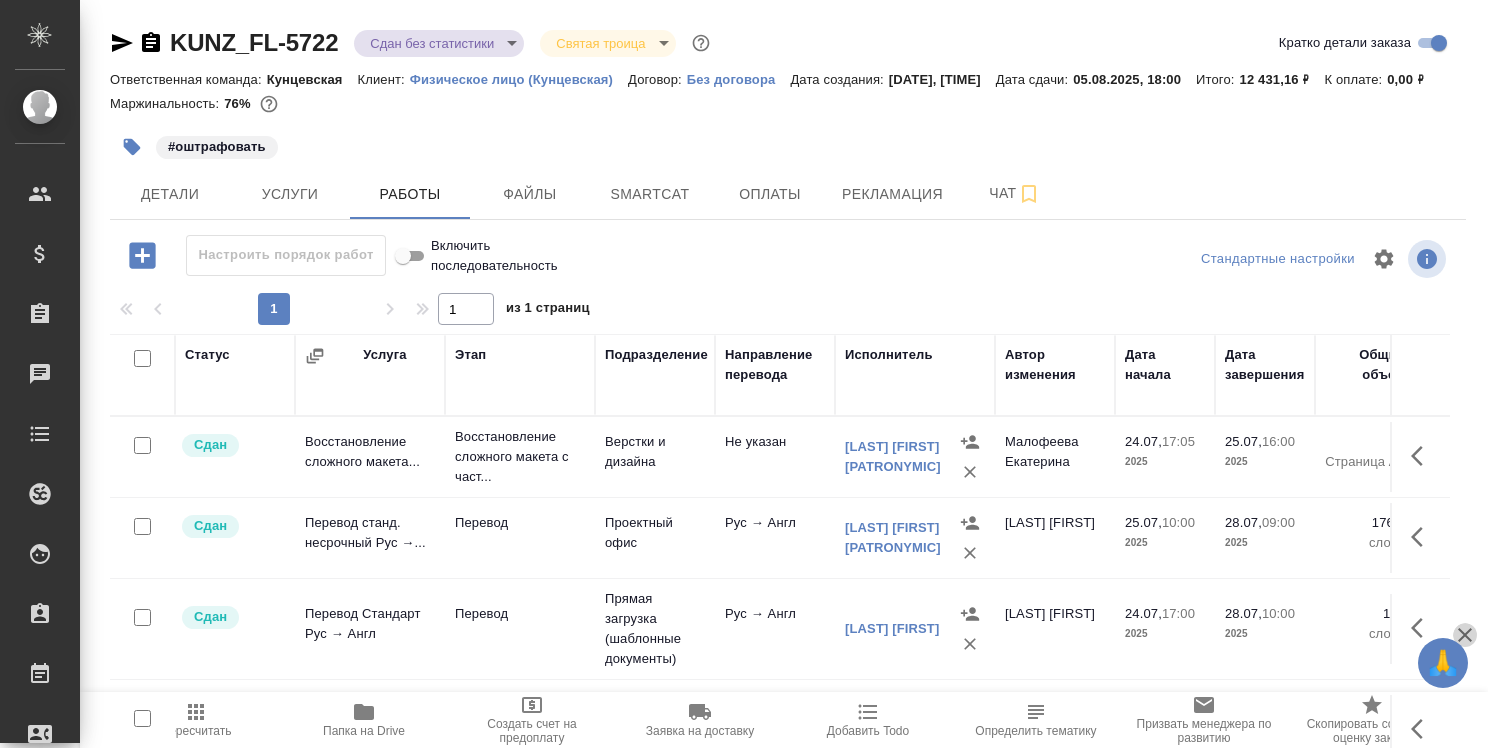 click 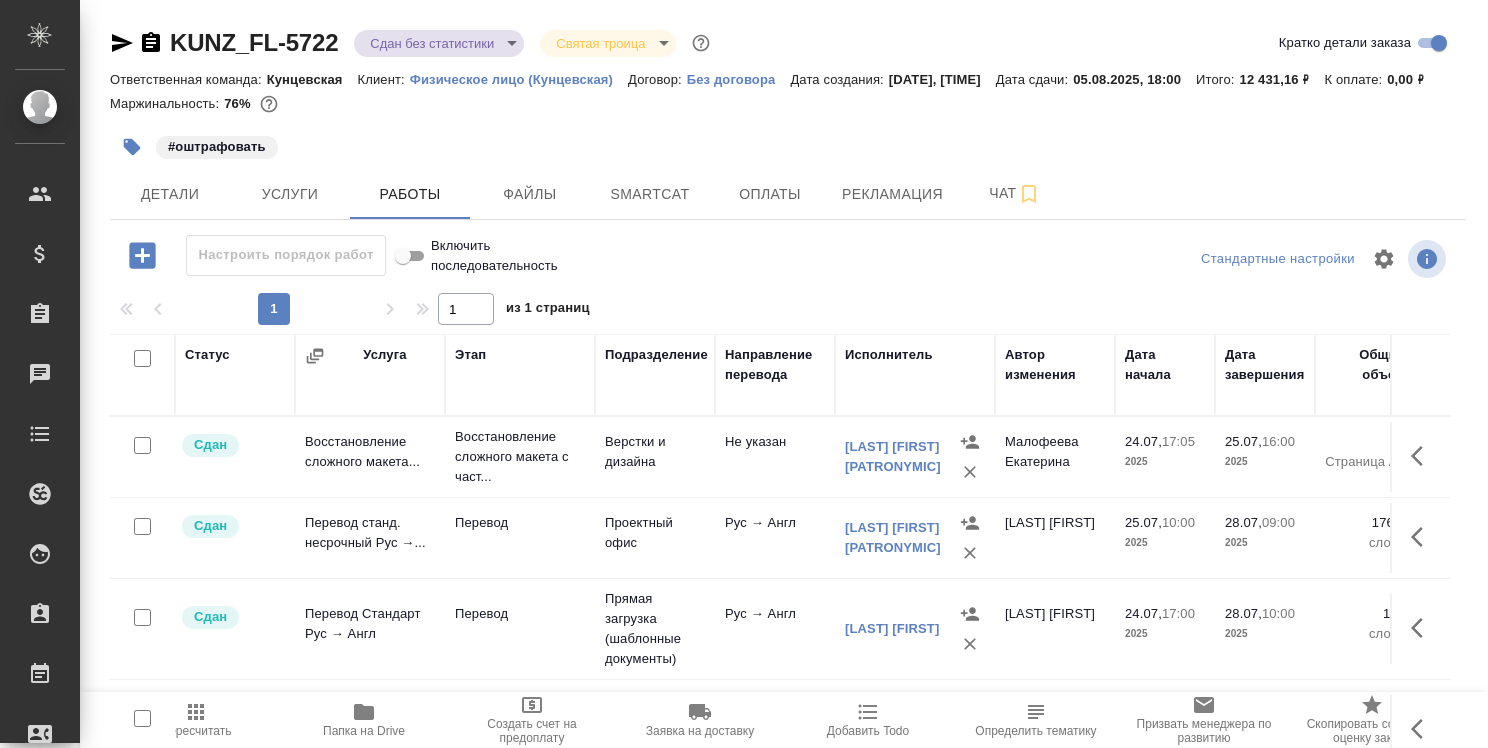 scroll, scrollTop: 91, scrollLeft: 0, axis: vertical 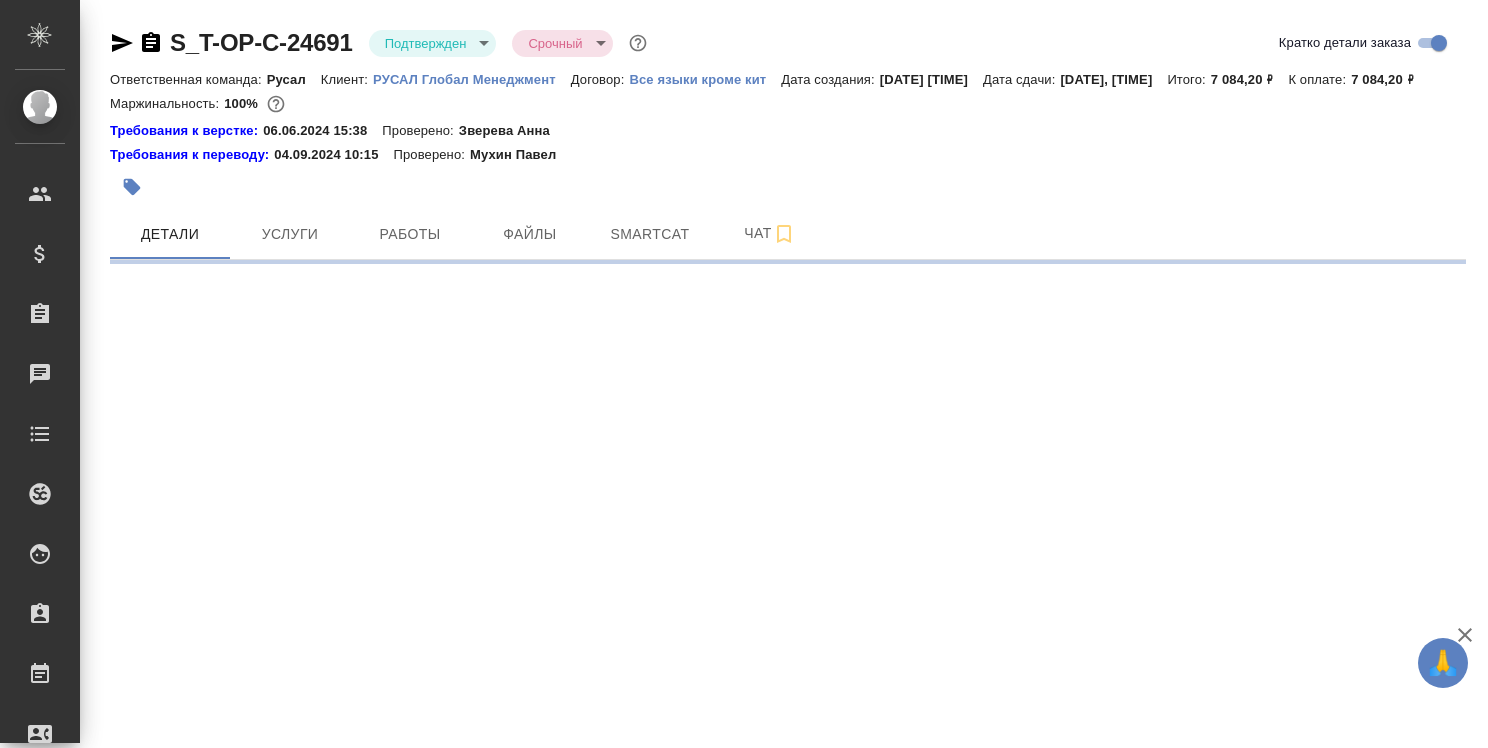 select on "RU" 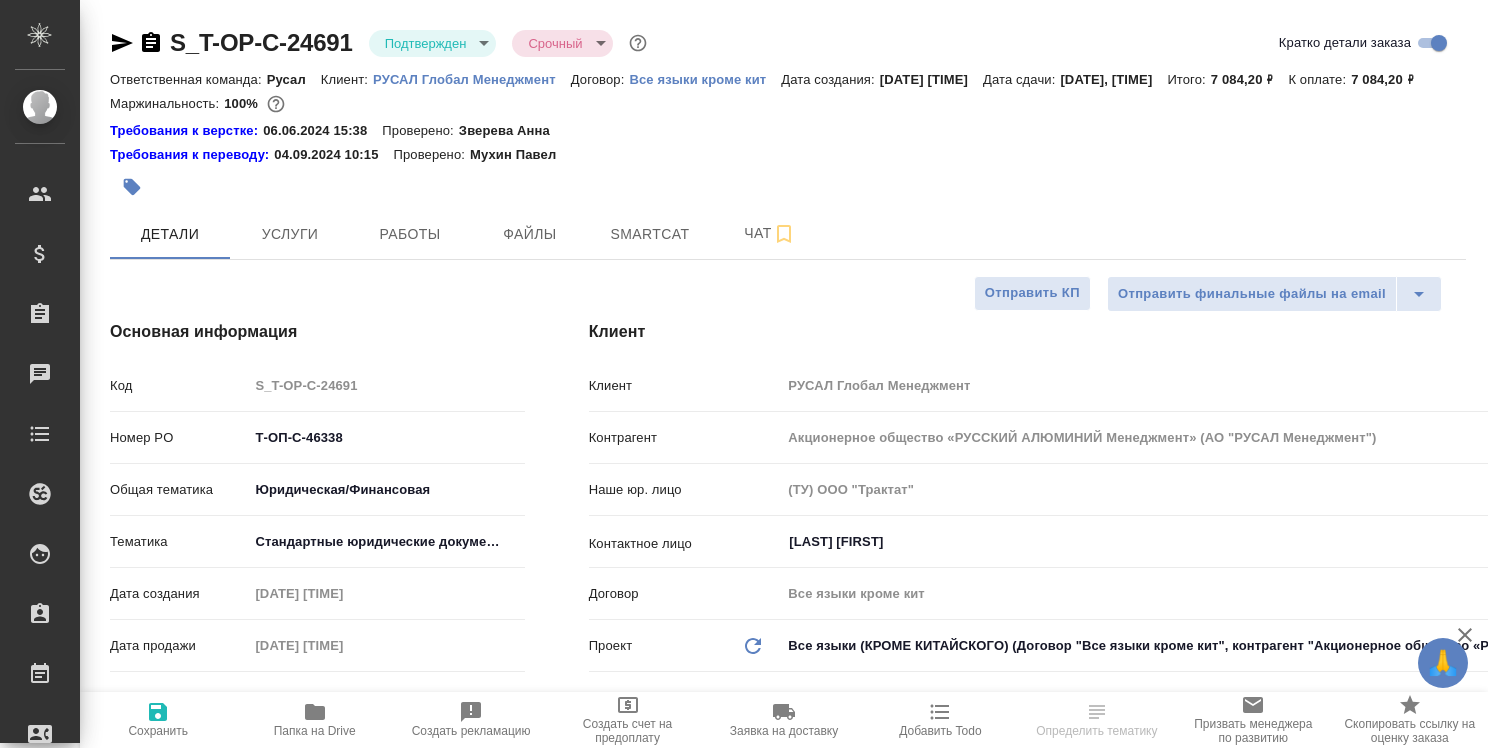 type on "x" 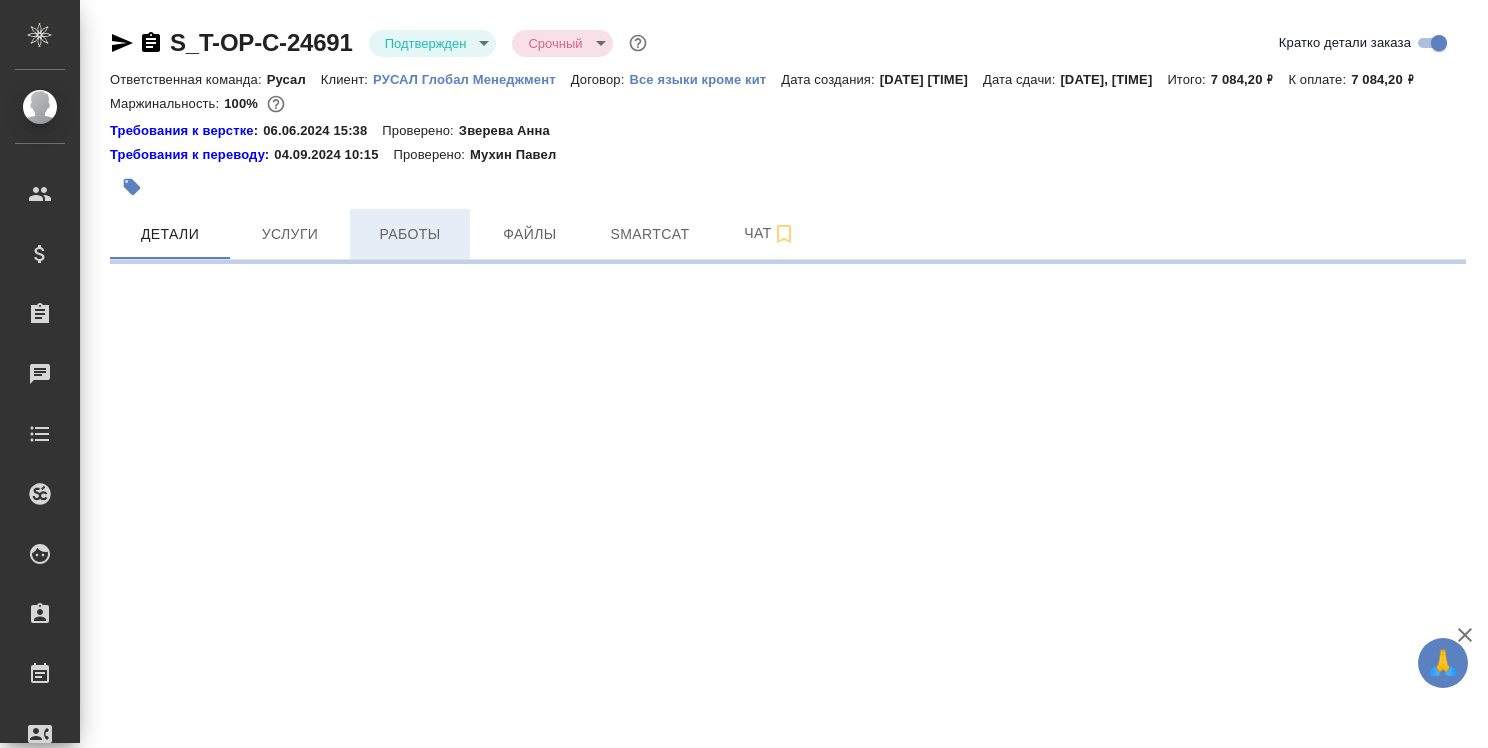 select on "RU" 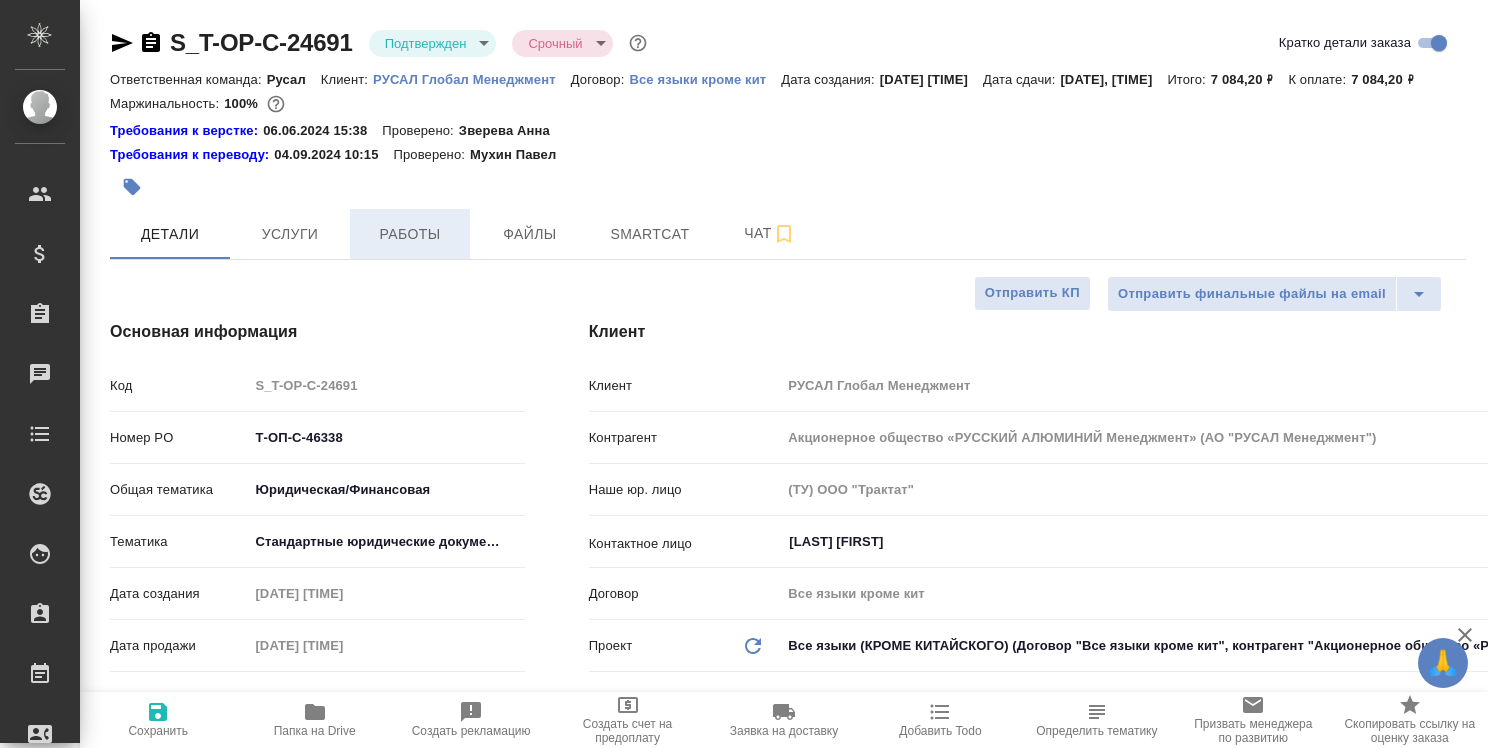 type on "x" 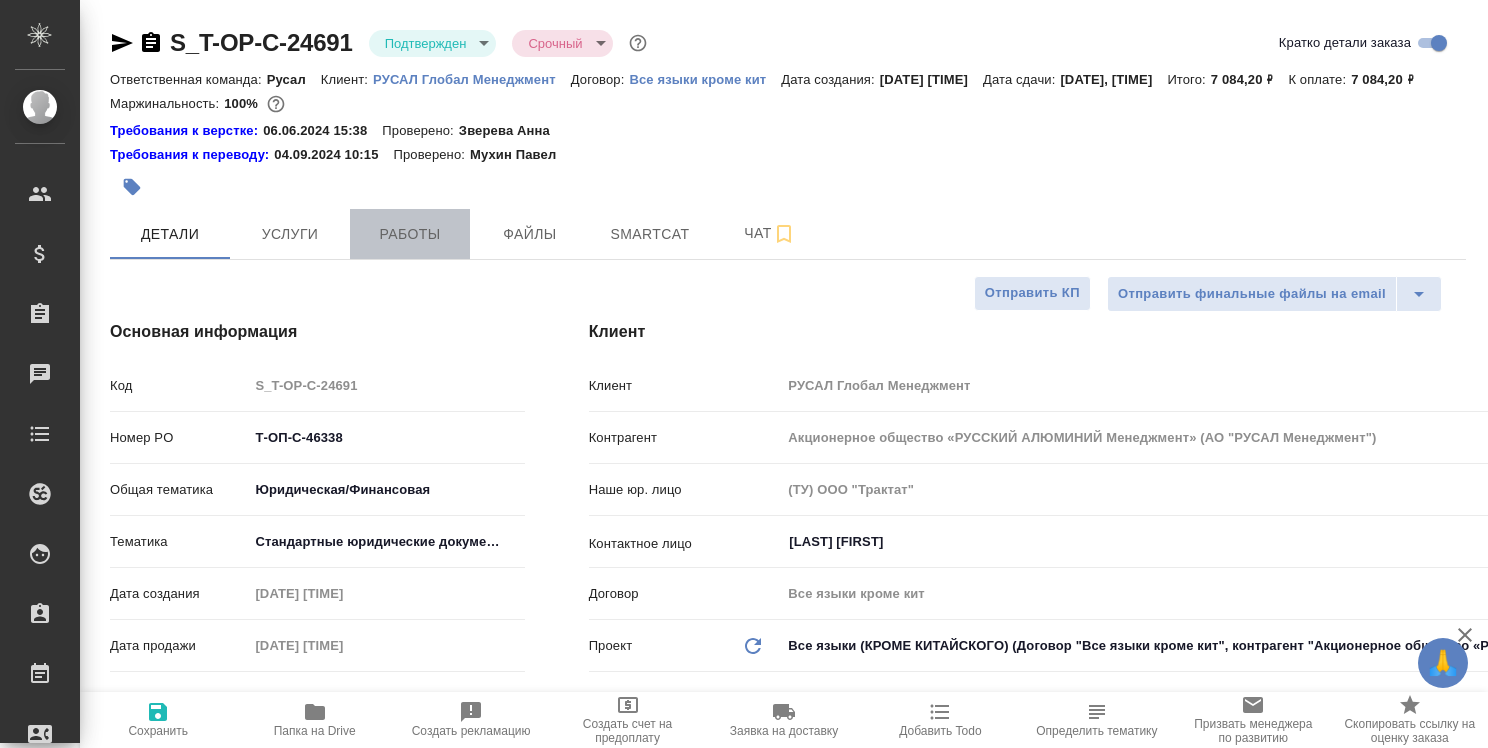 click on "Работы" at bounding box center (410, 234) 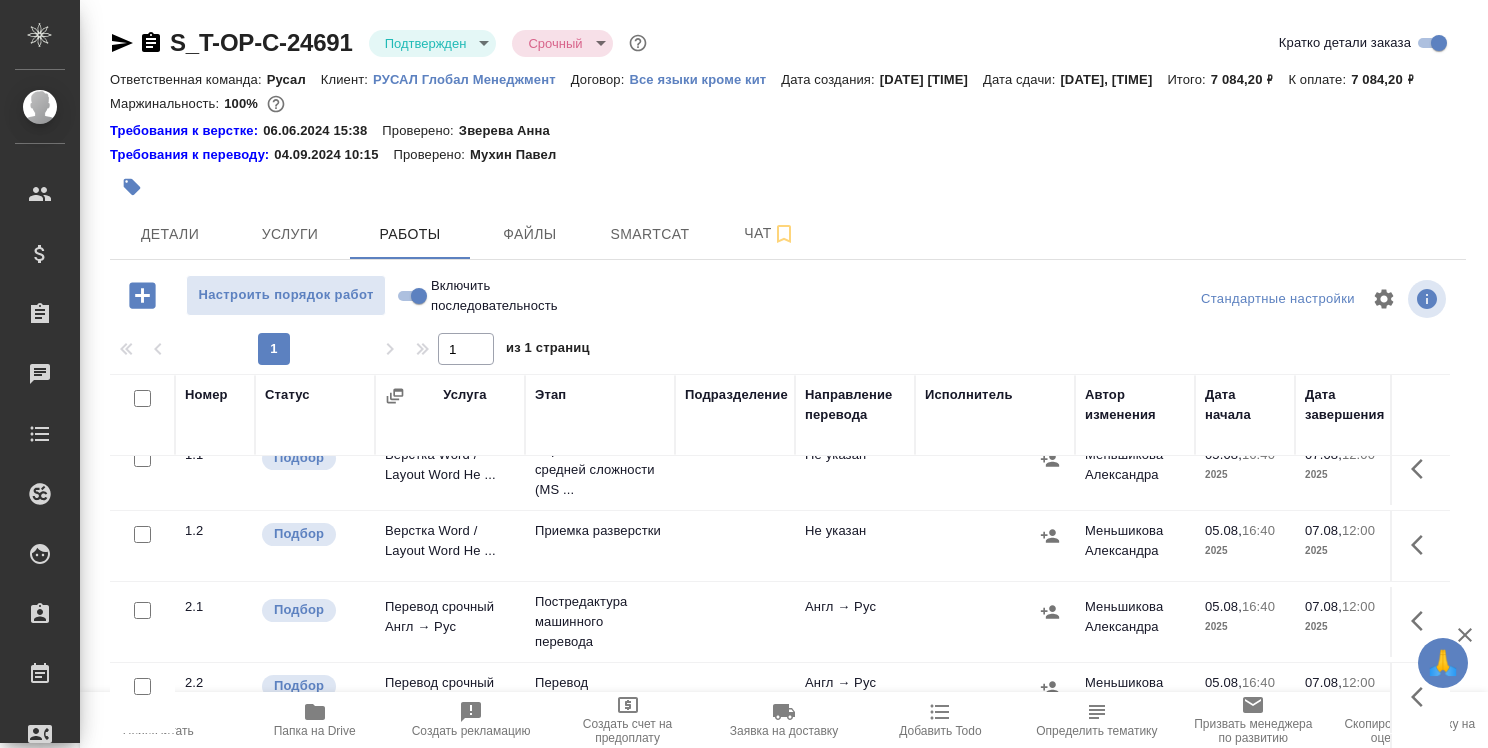 scroll, scrollTop: 3, scrollLeft: 0, axis: vertical 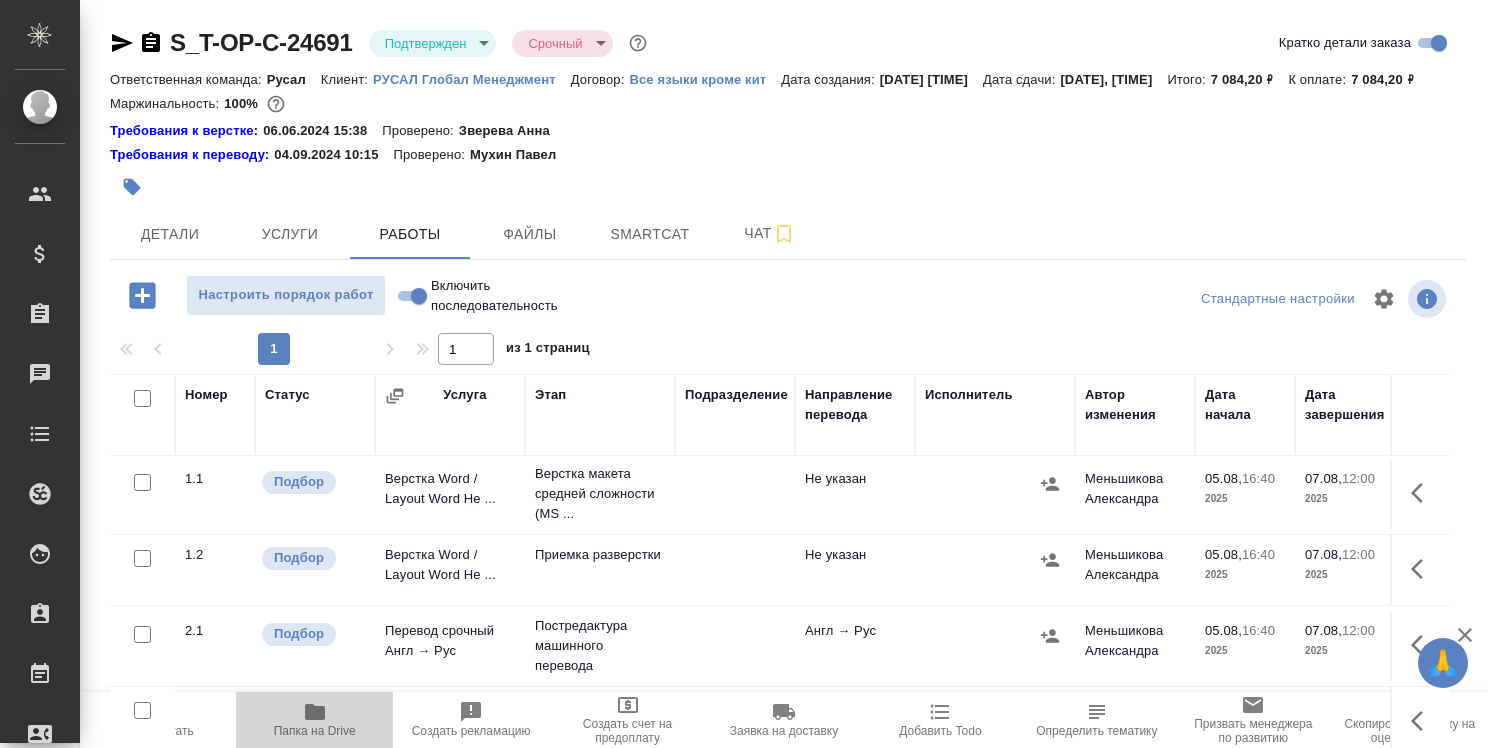 click 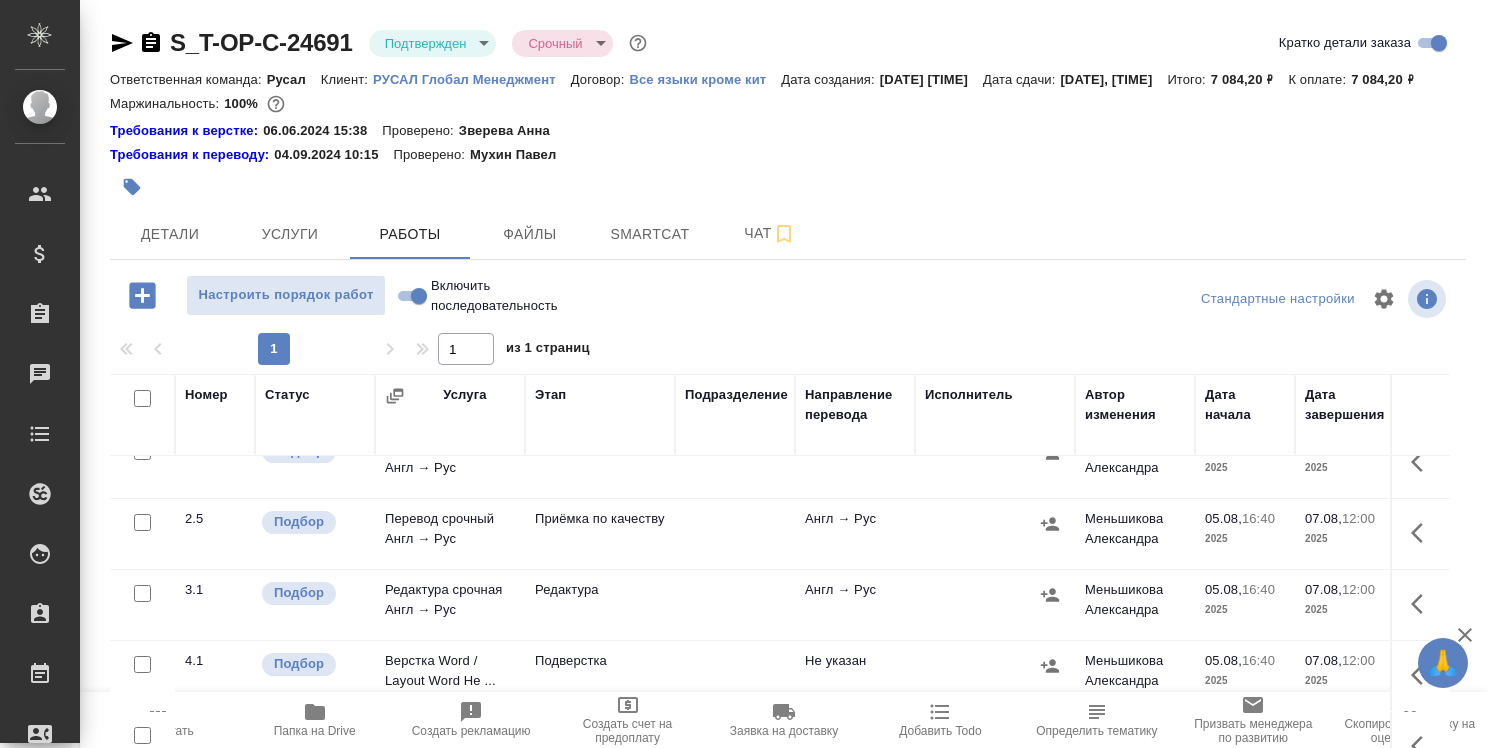 scroll, scrollTop: 393, scrollLeft: 0, axis: vertical 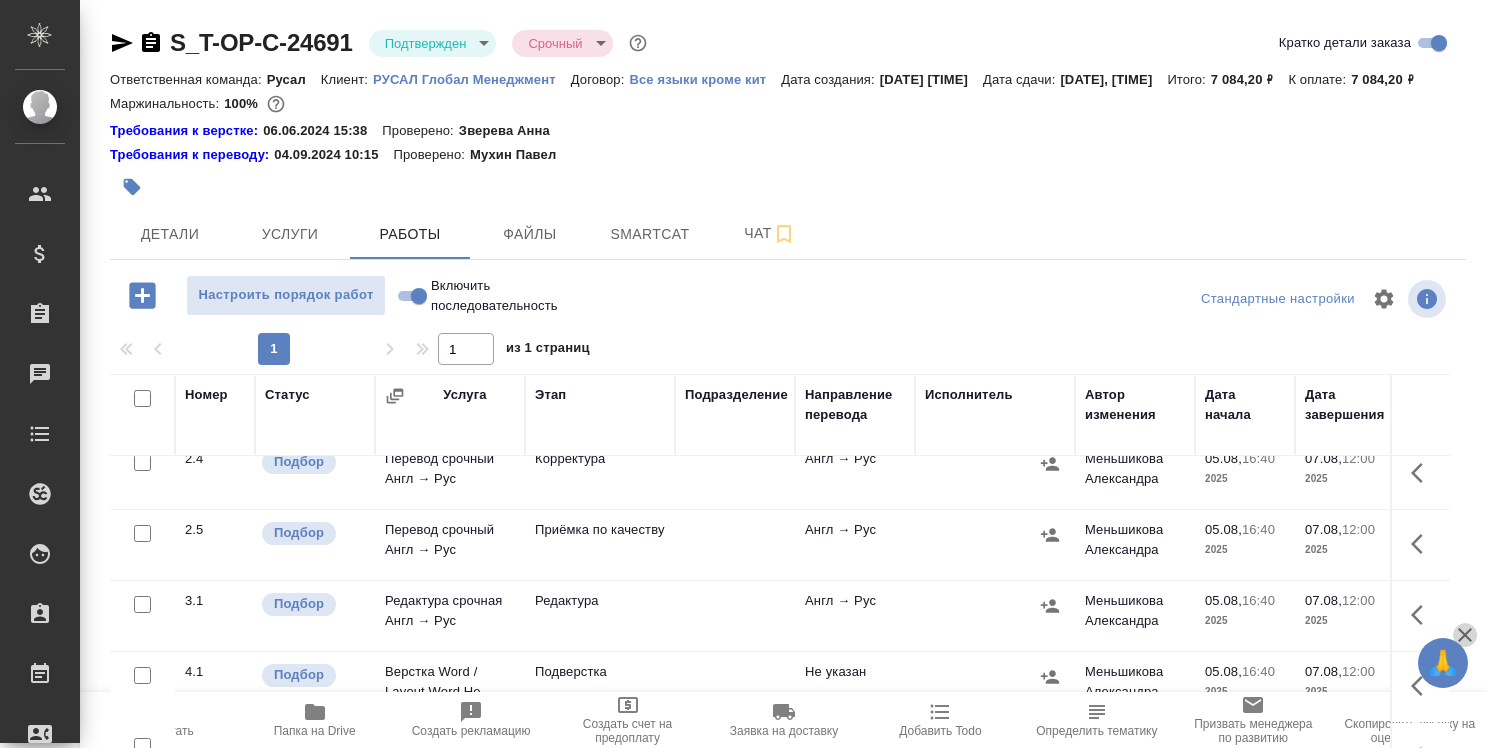 click 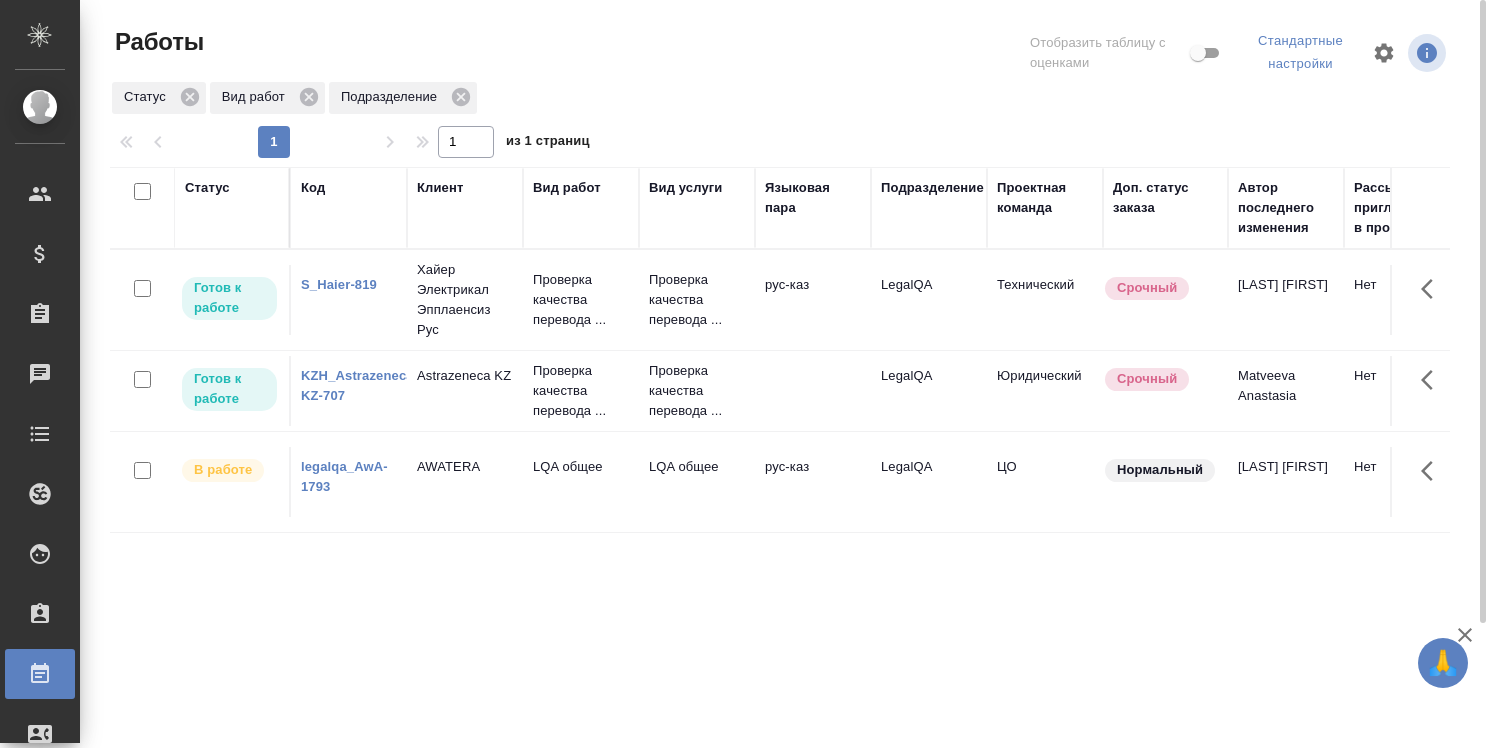 scroll, scrollTop: 0, scrollLeft: 0, axis: both 